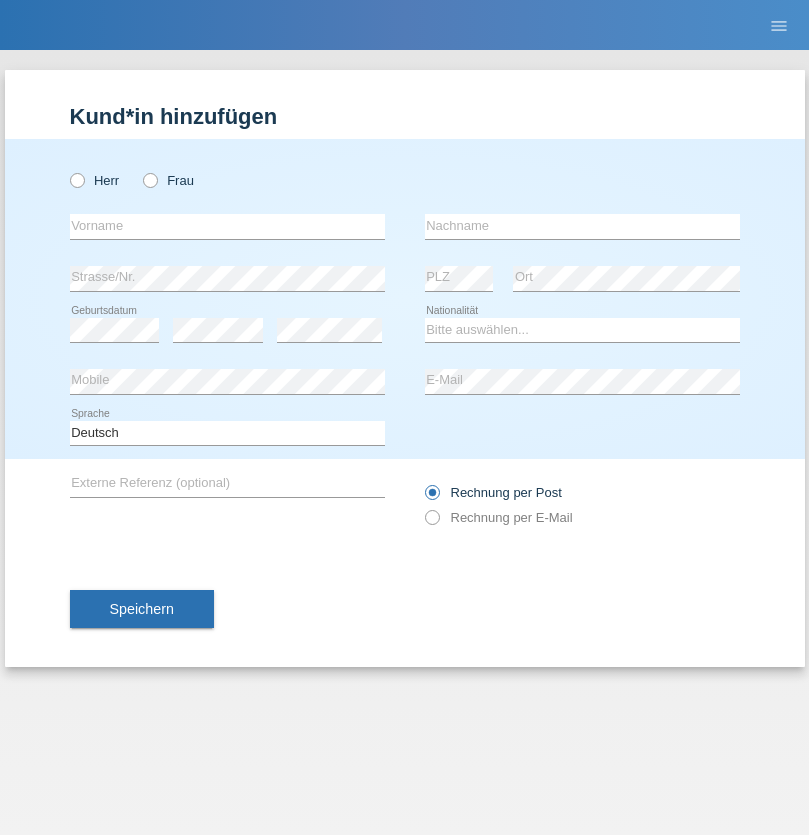 scroll, scrollTop: 0, scrollLeft: 0, axis: both 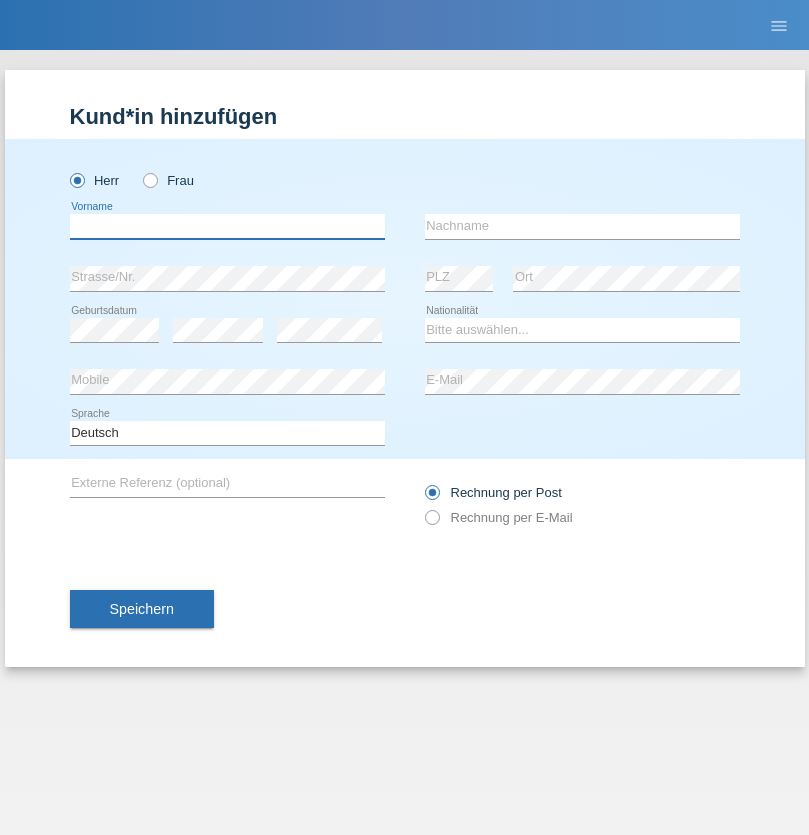 click at bounding box center (227, 226) 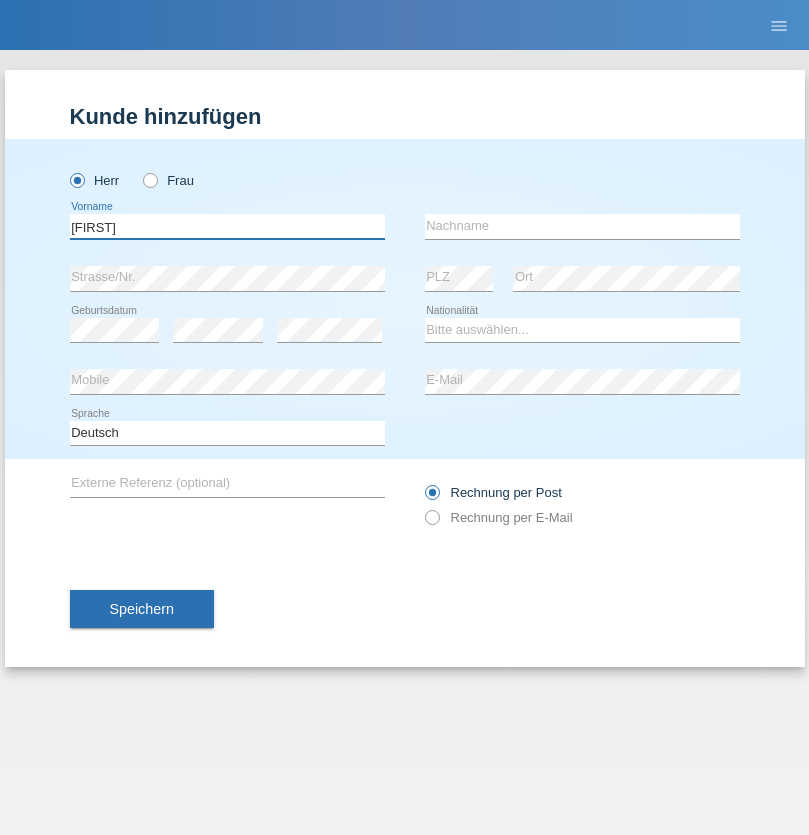 type on "Michael" 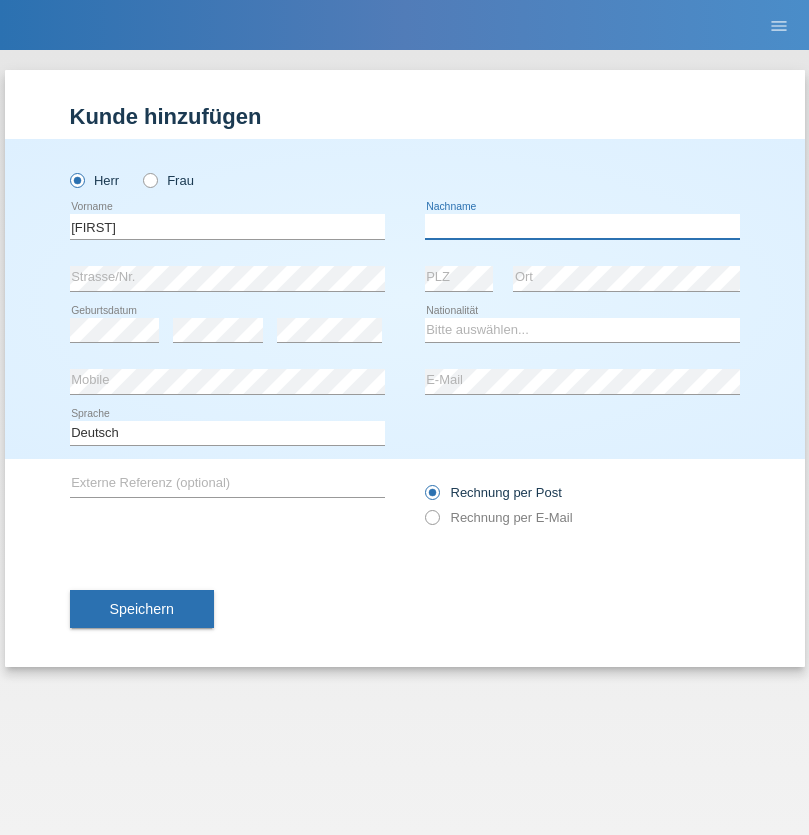 click at bounding box center [582, 226] 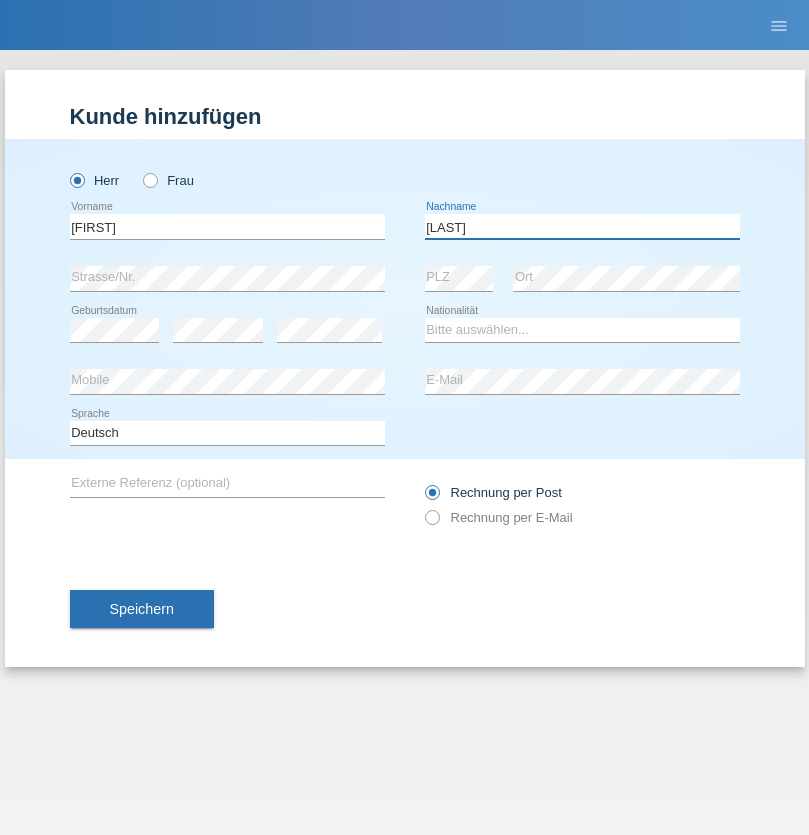type on "Kasteler" 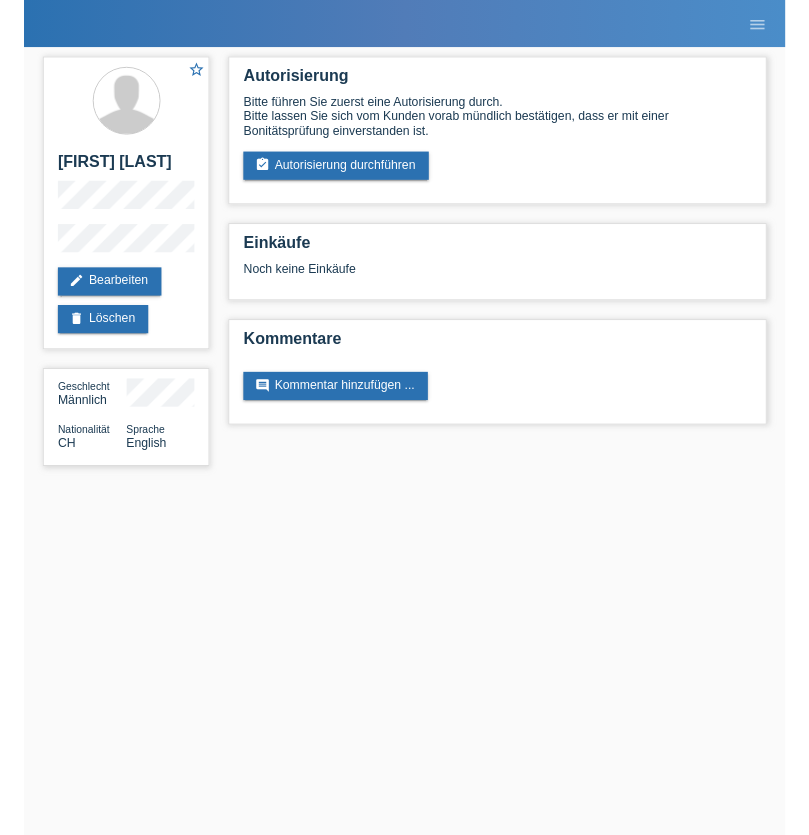 scroll, scrollTop: 0, scrollLeft: 0, axis: both 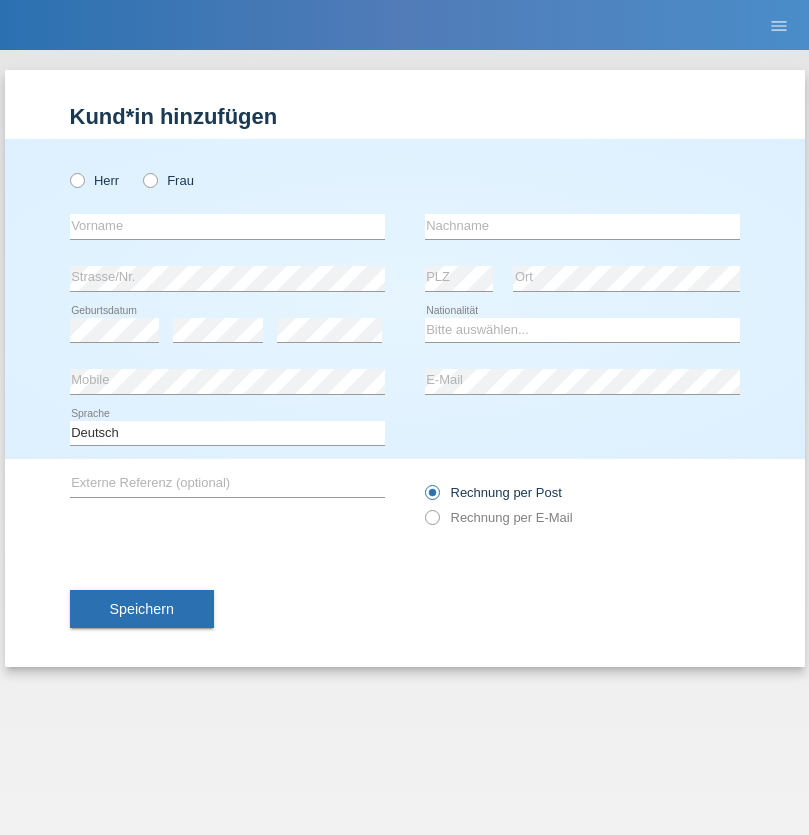 radio on "true" 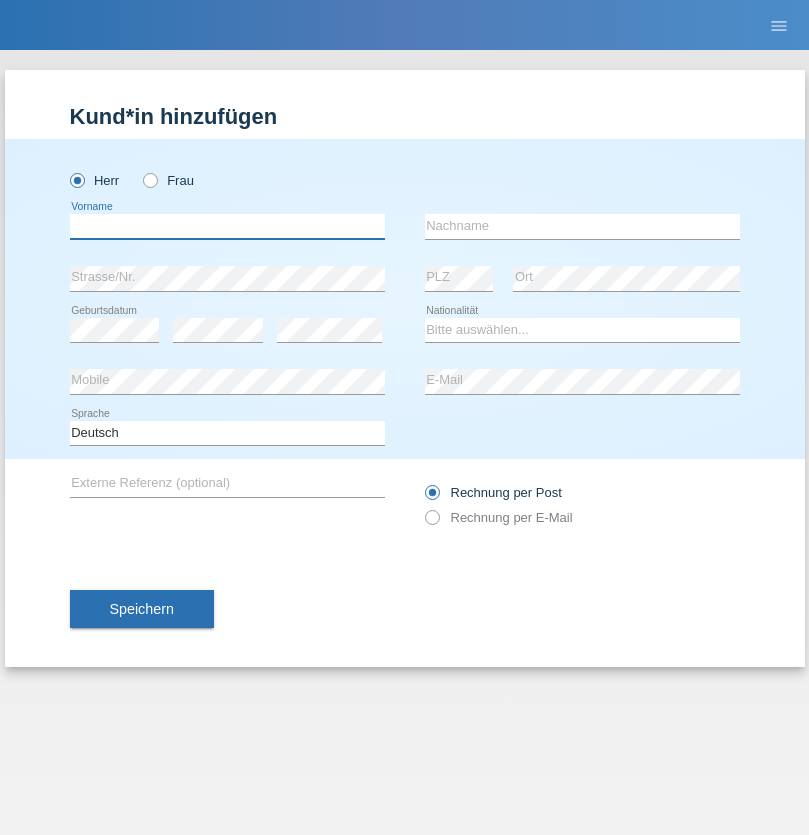 click at bounding box center [227, 226] 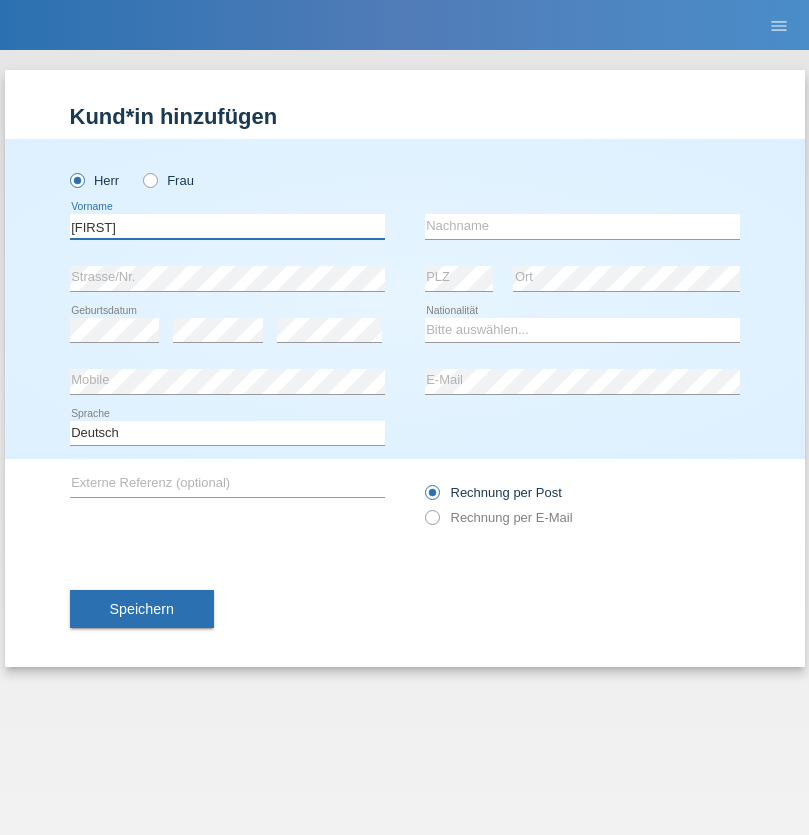 type on "[FIRST]" 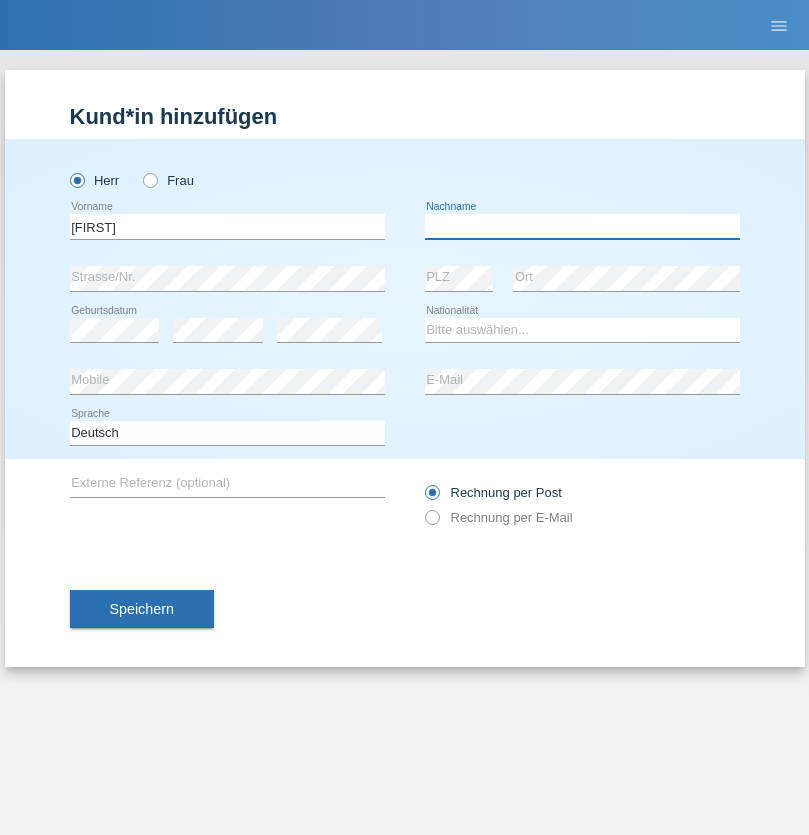 click at bounding box center (582, 226) 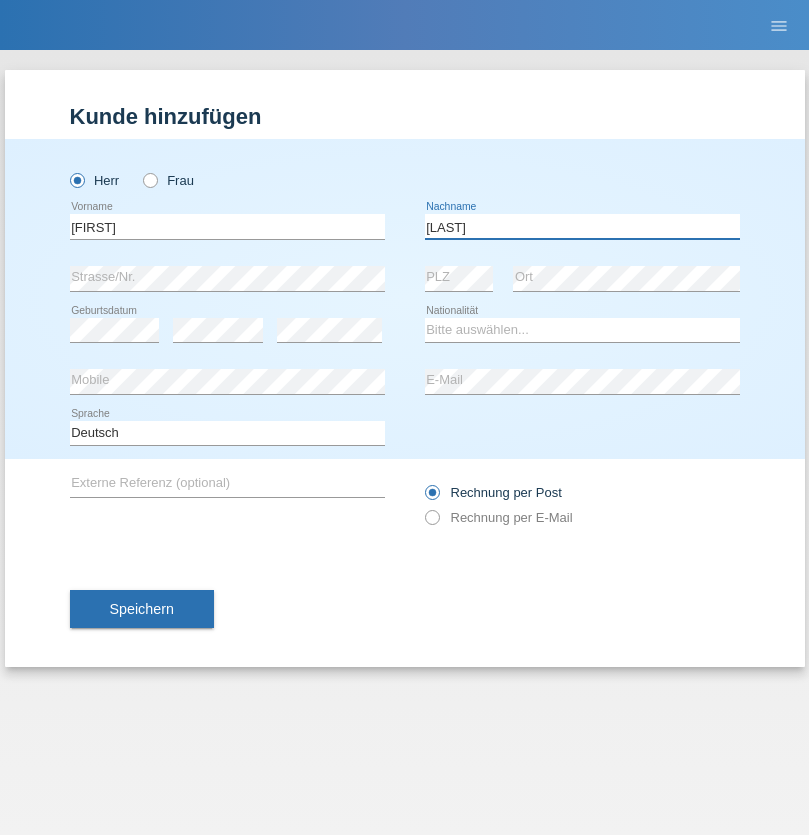 type on "[LAST]" 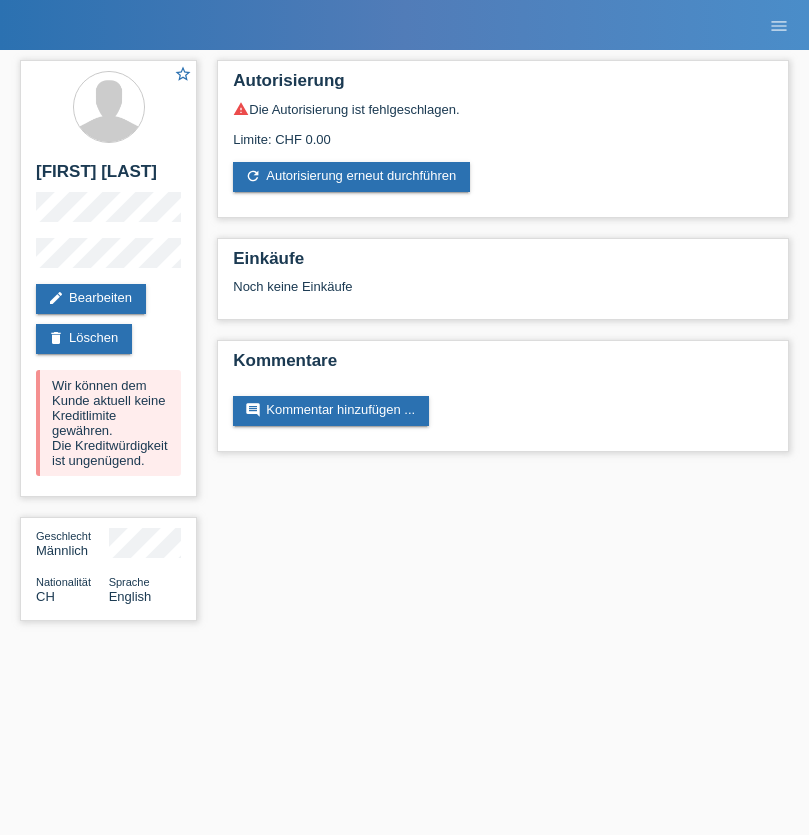 scroll, scrollTop: 0, scrollLeft: 0, axis: both 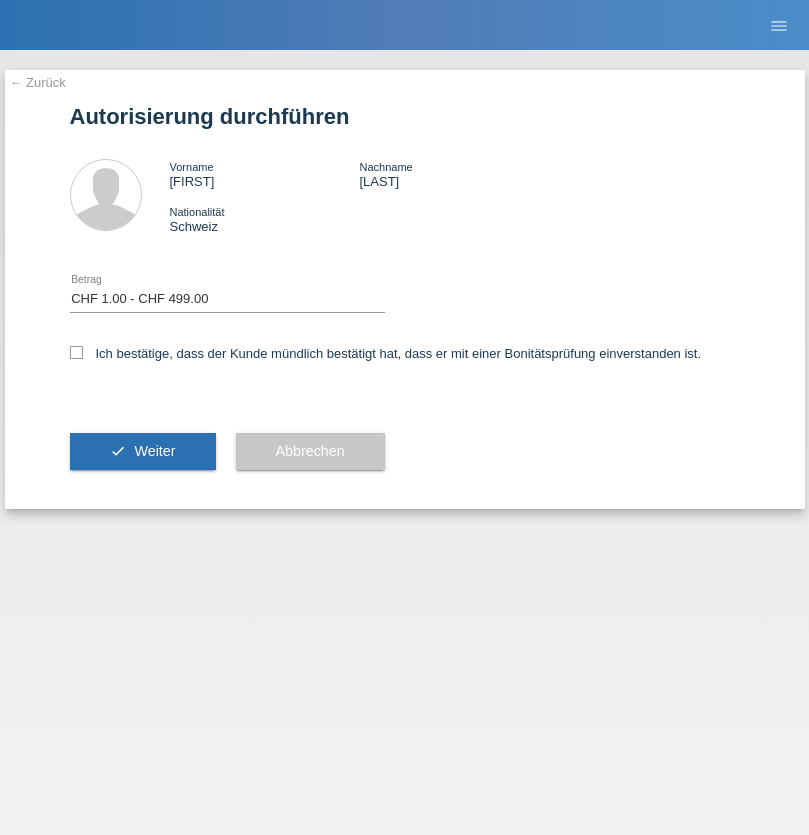 checkbox on "true" 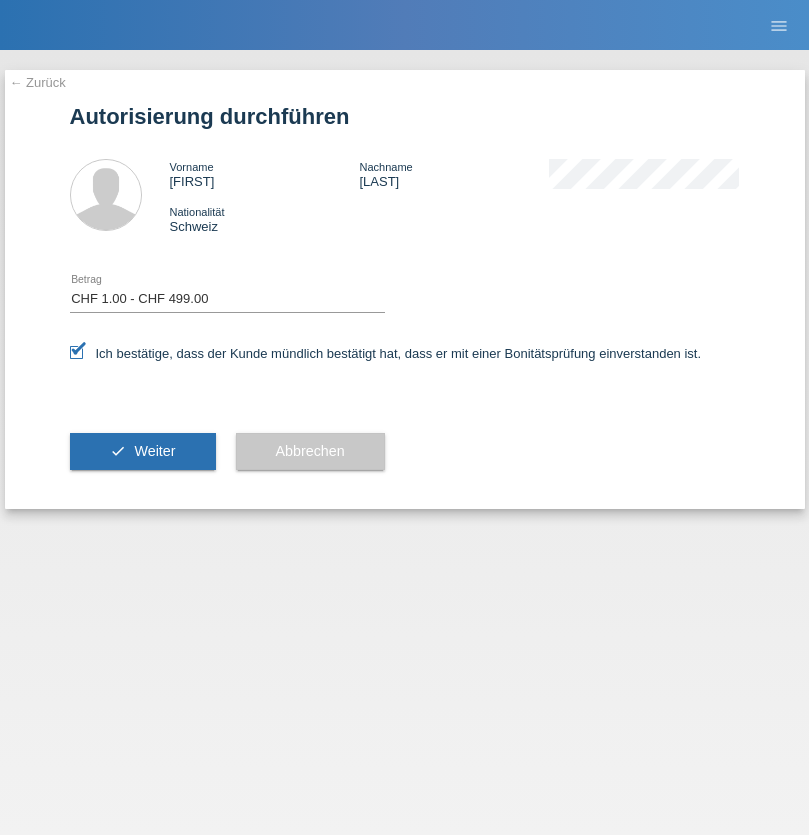 scroll, scrollTop: 0, scrollLeft: 0, axis: both 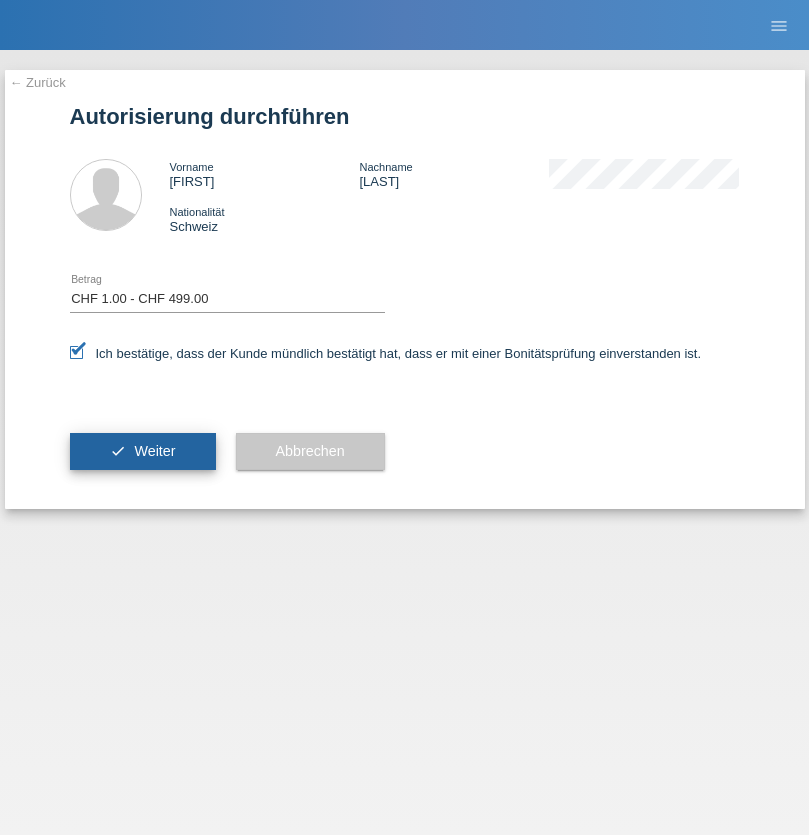 click on "Weiter" at bounding box center (154, 451) 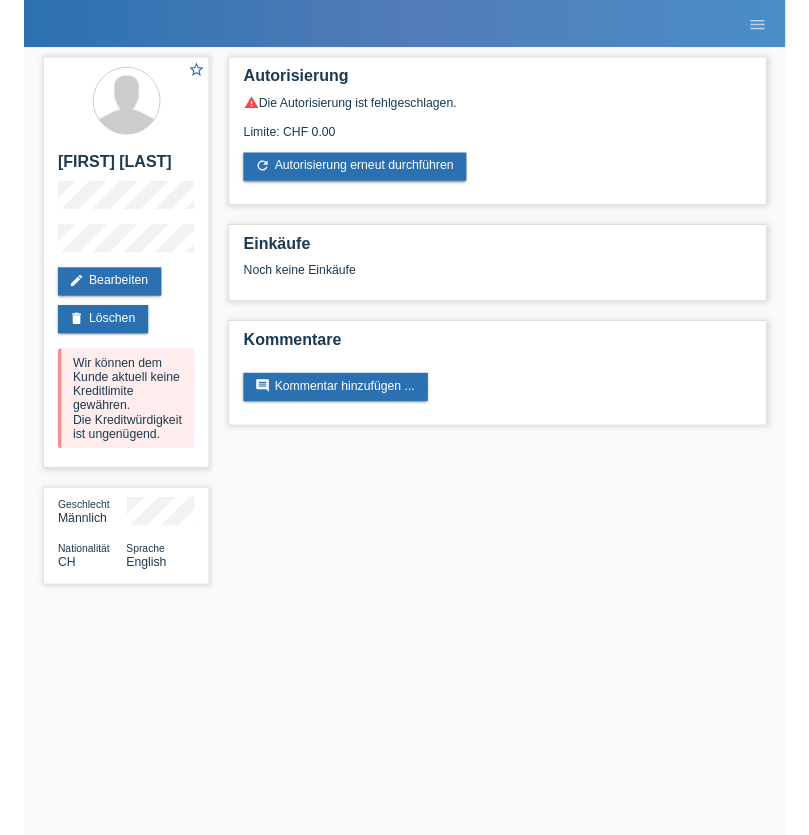 scroll, scrollTop: 0, scrollLeft: 0, axis: both 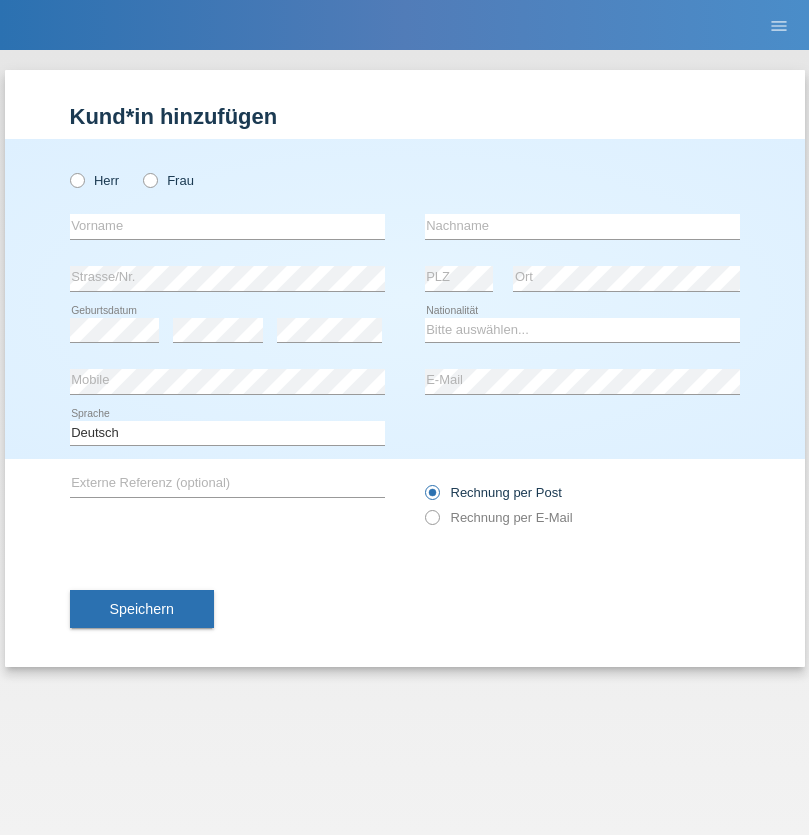 radio on "true" 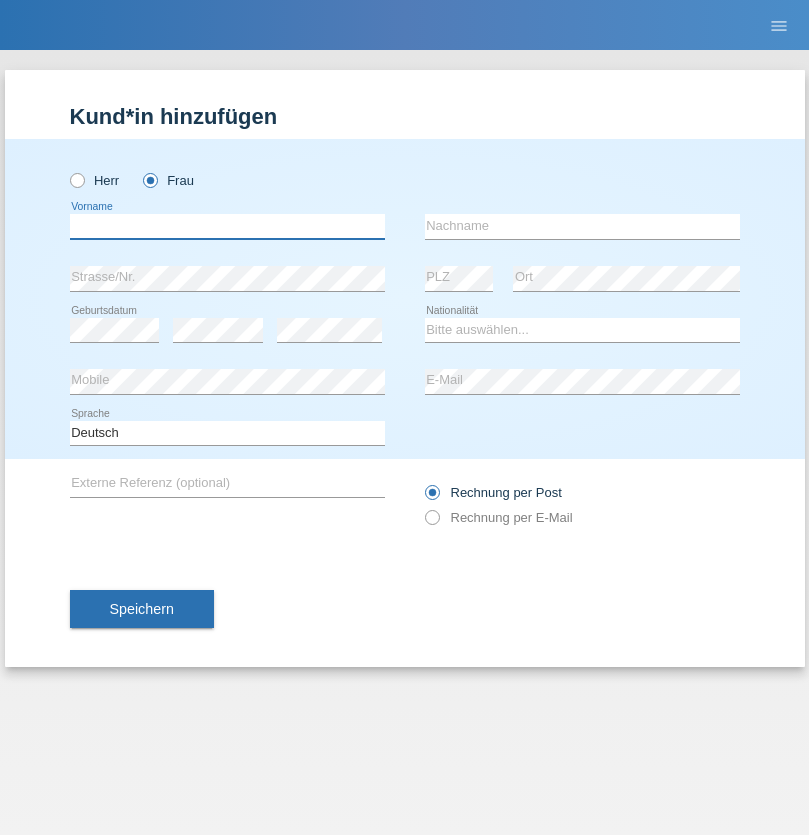 click at bounding box center [227, 226] 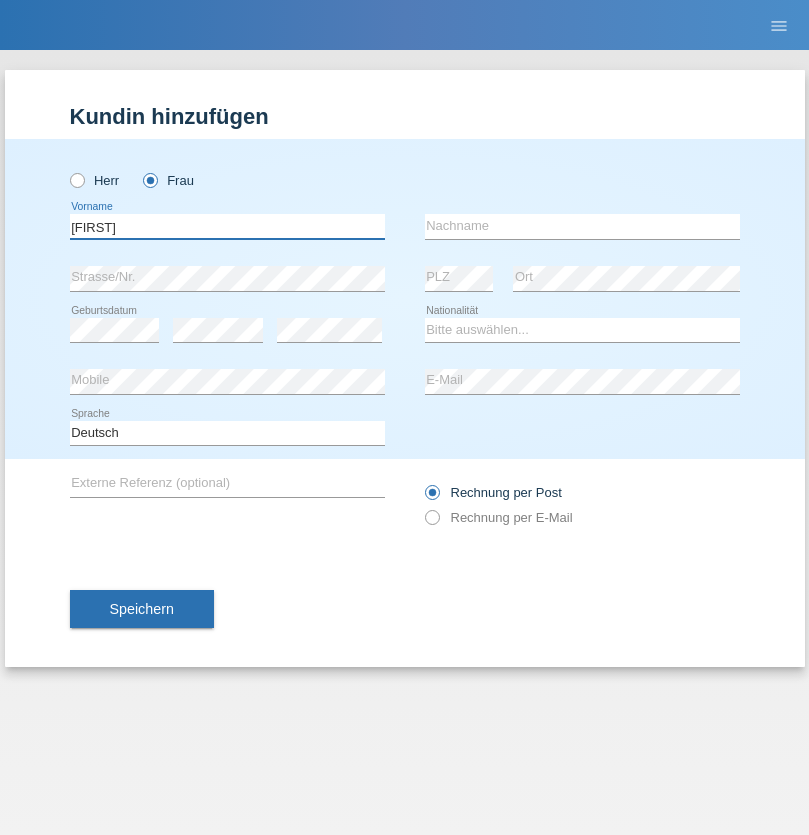 type on "Jasmin" 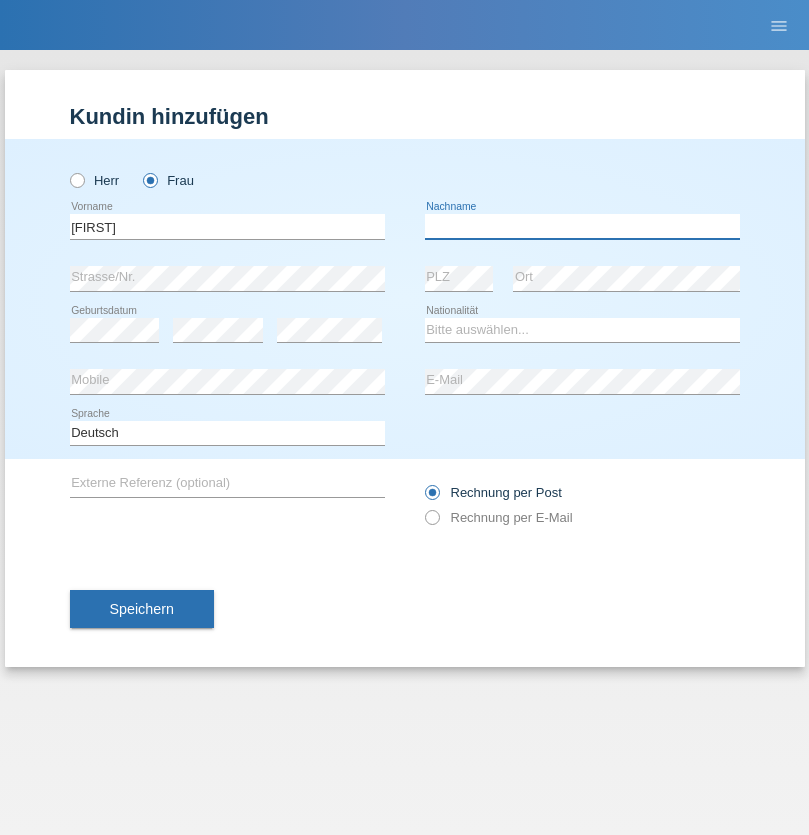 click at bounding box center [582, 226] 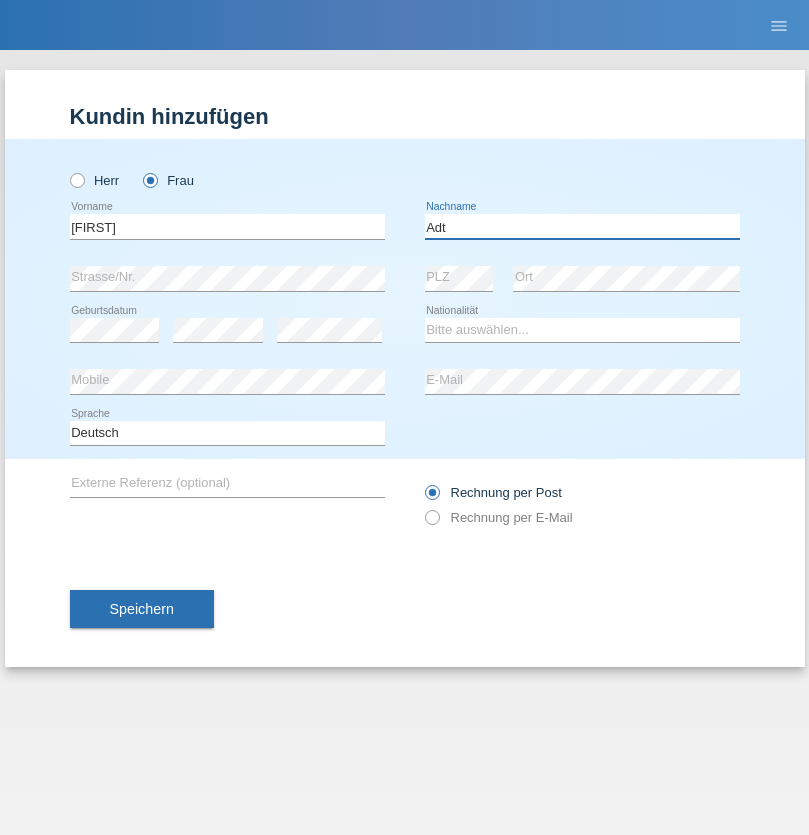 type on "Adt" 